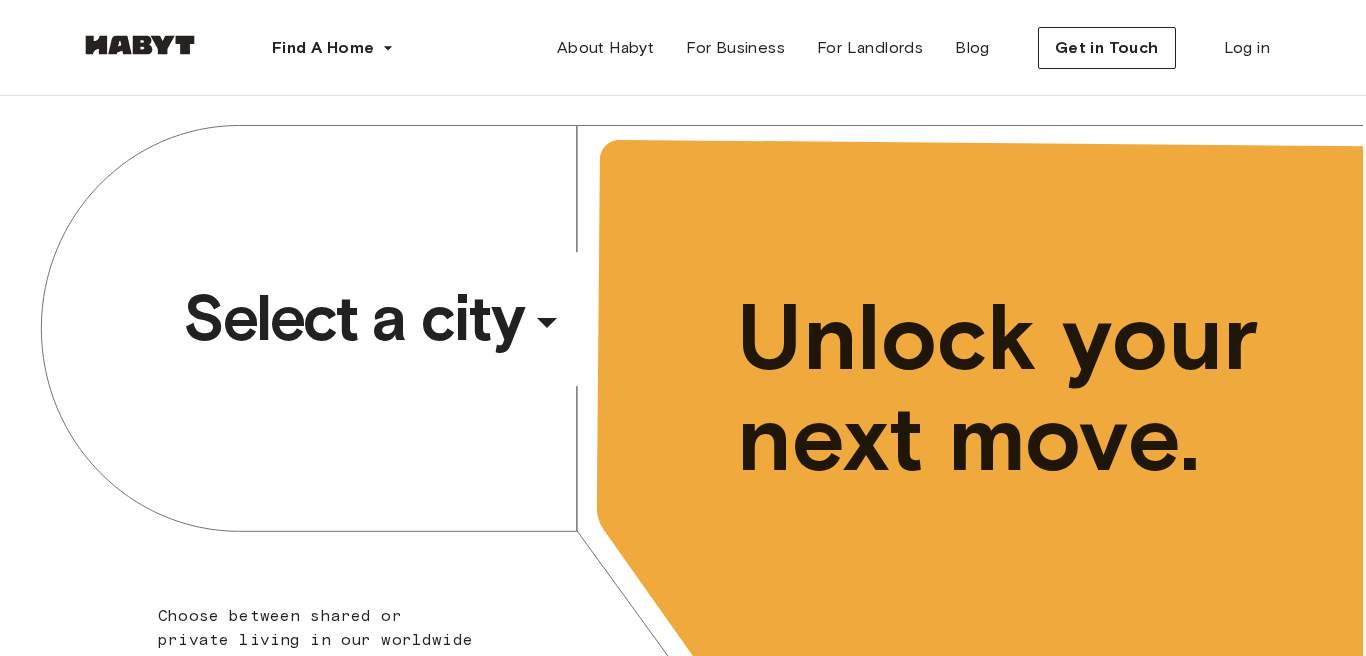scroll, scrollTop: 0, scrollLeft: 0, axis: both 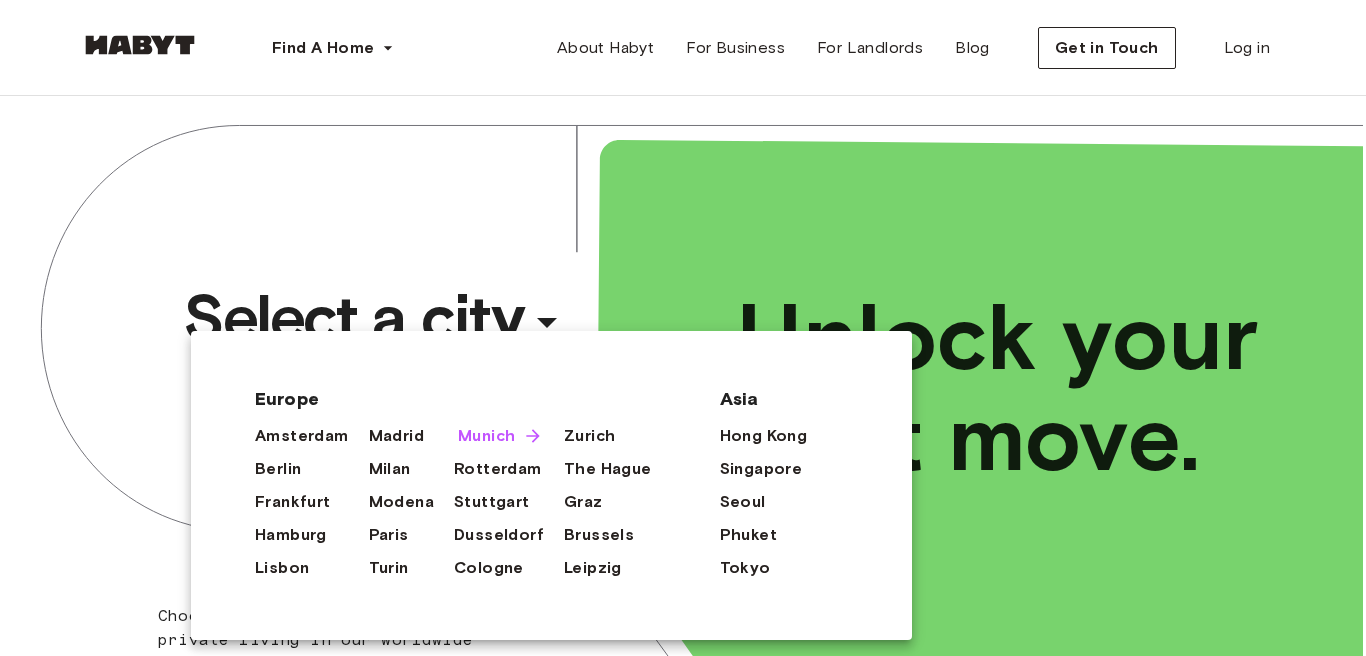 click on "Munich" at bounding box center (486, 436) 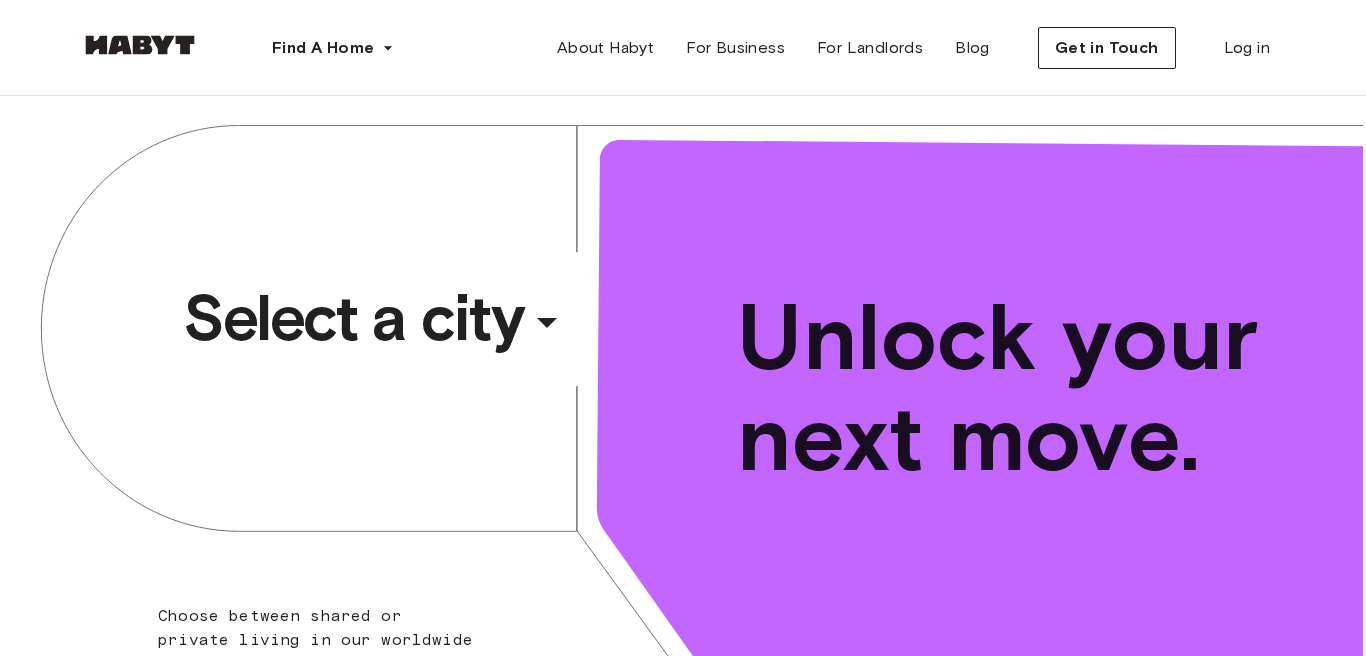 click 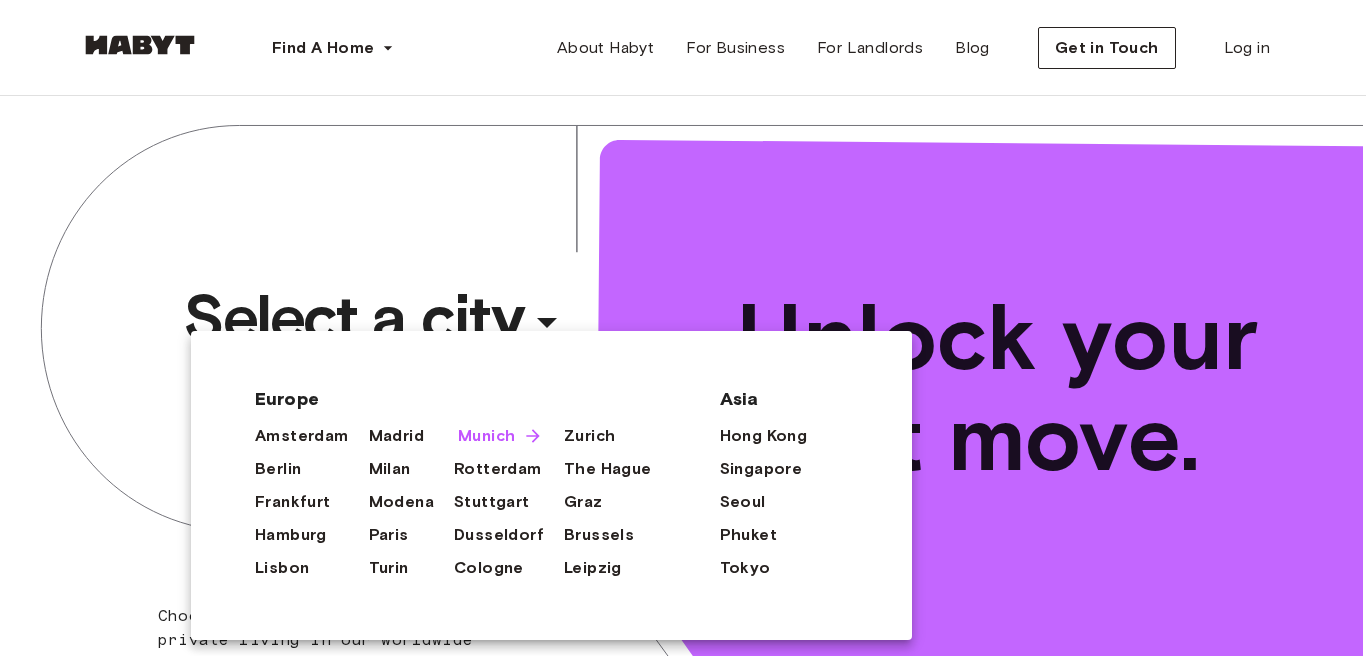 click 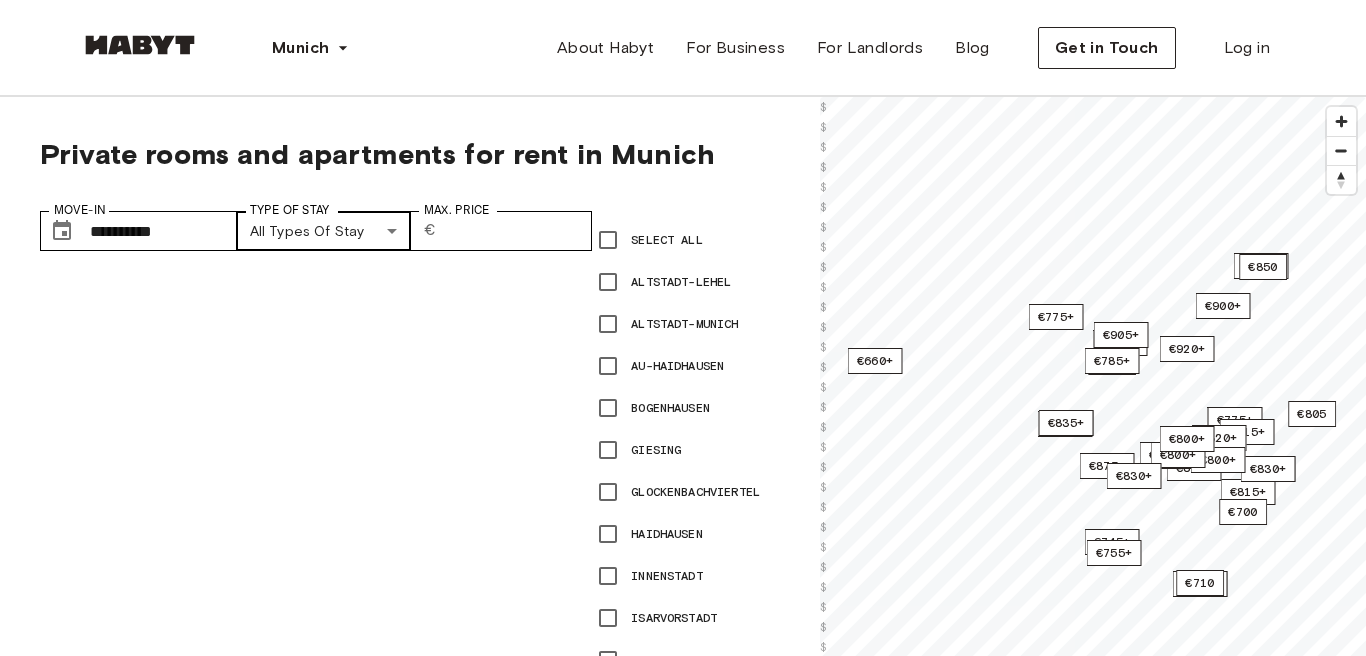 click on "**********" at bounding box center [683, 2871] 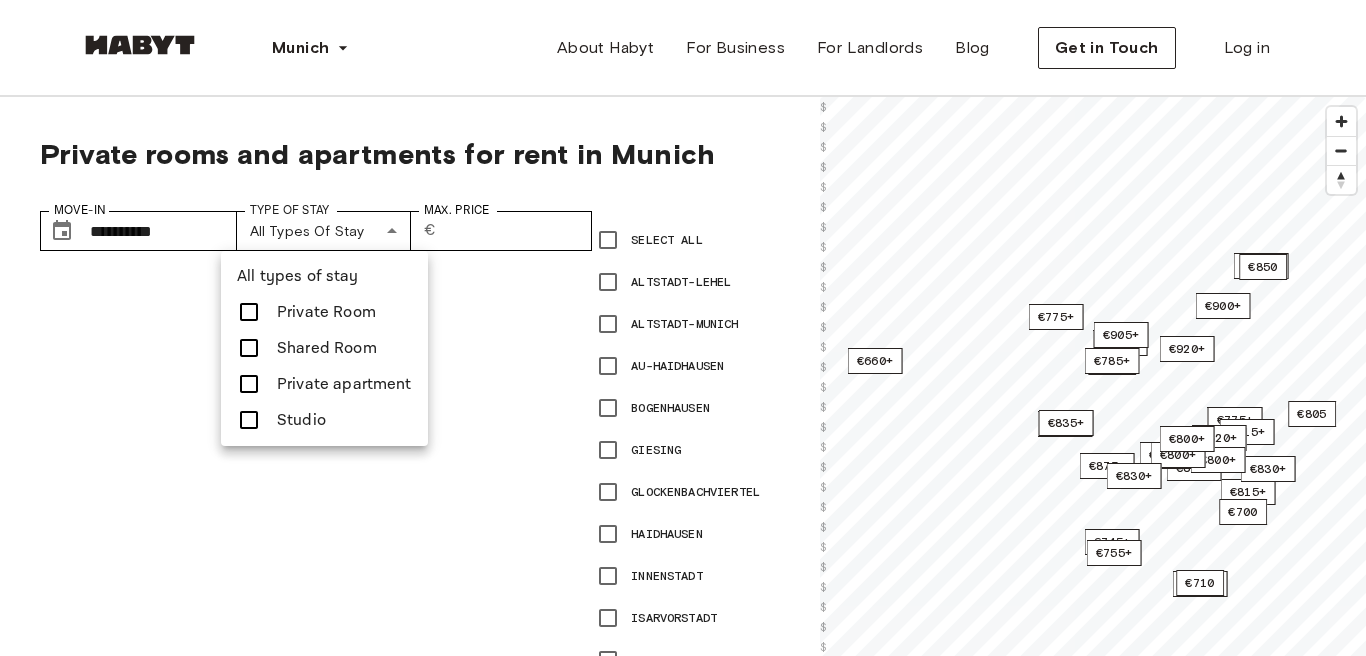 click at bounding box center [249, 384] 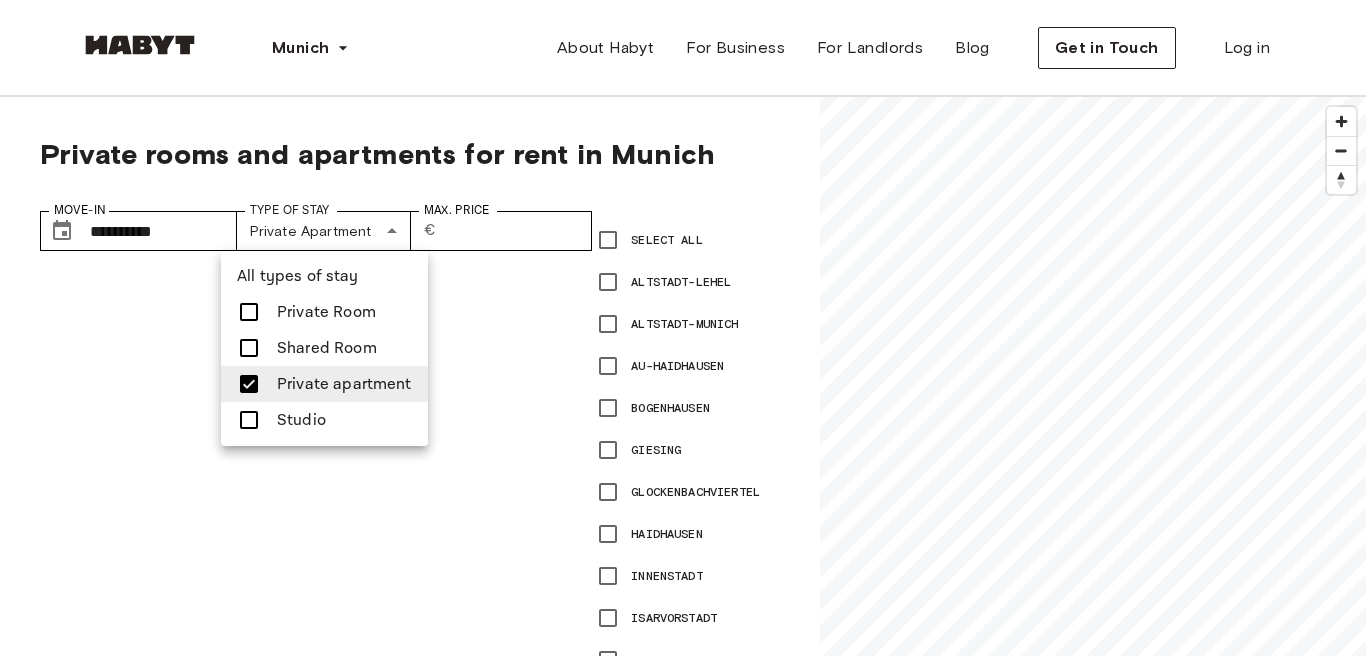 click at bounding box center [249, 420] 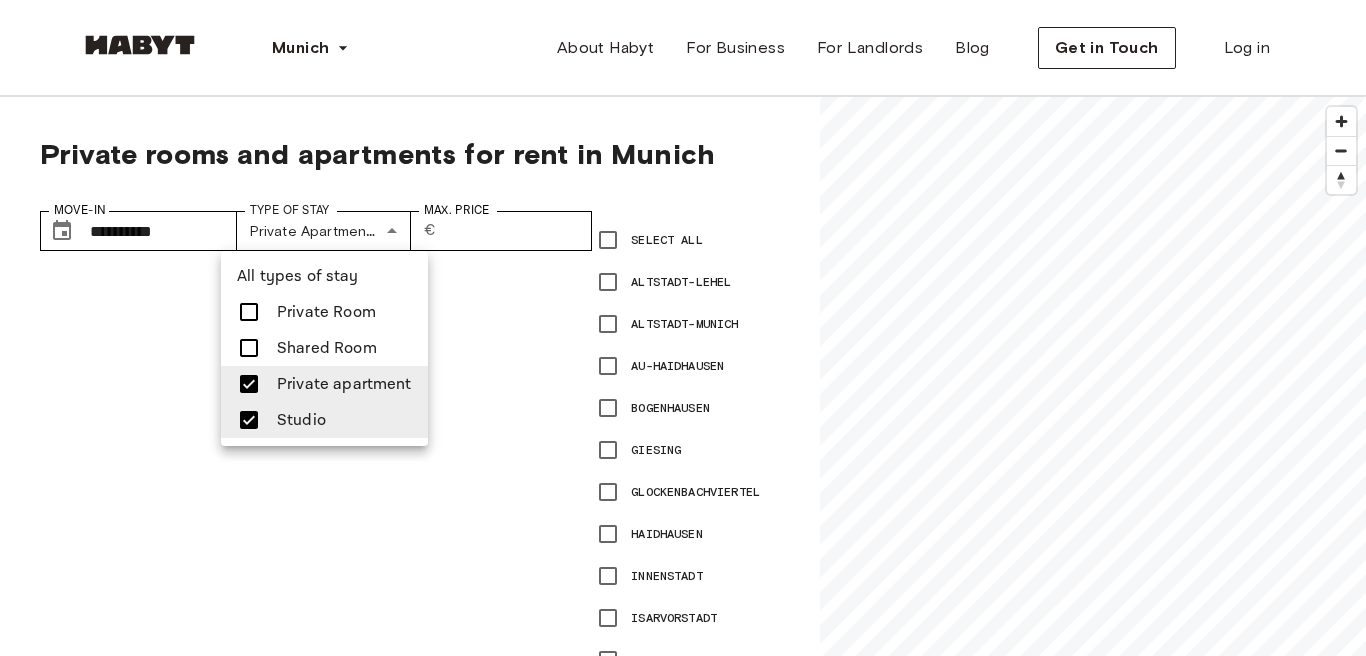 click at bounding box center (683, 328) 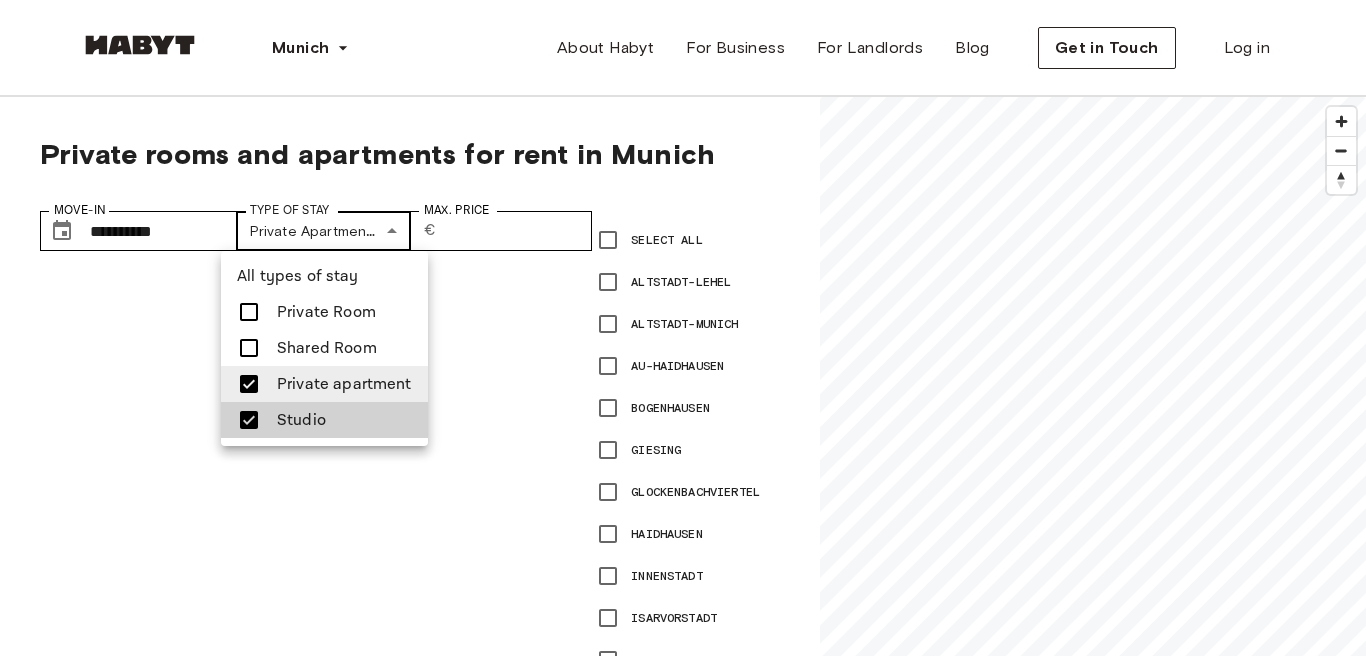 type 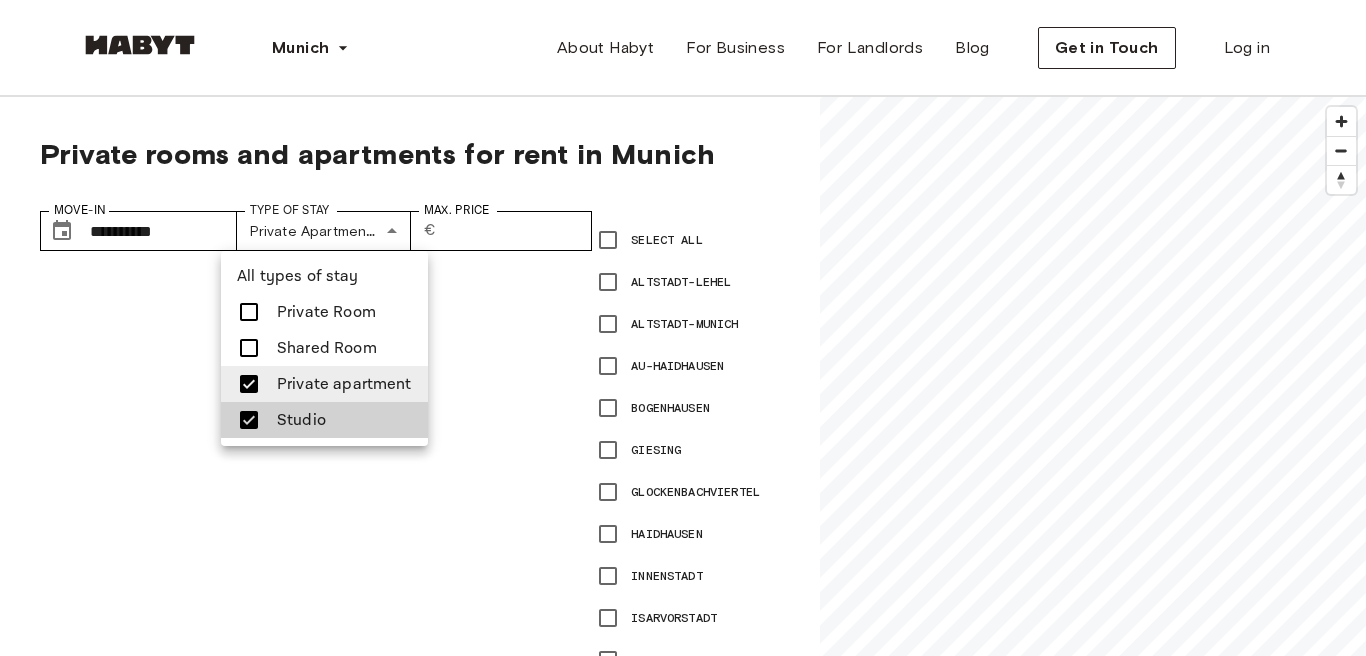 click at bounding box center (683, 328) 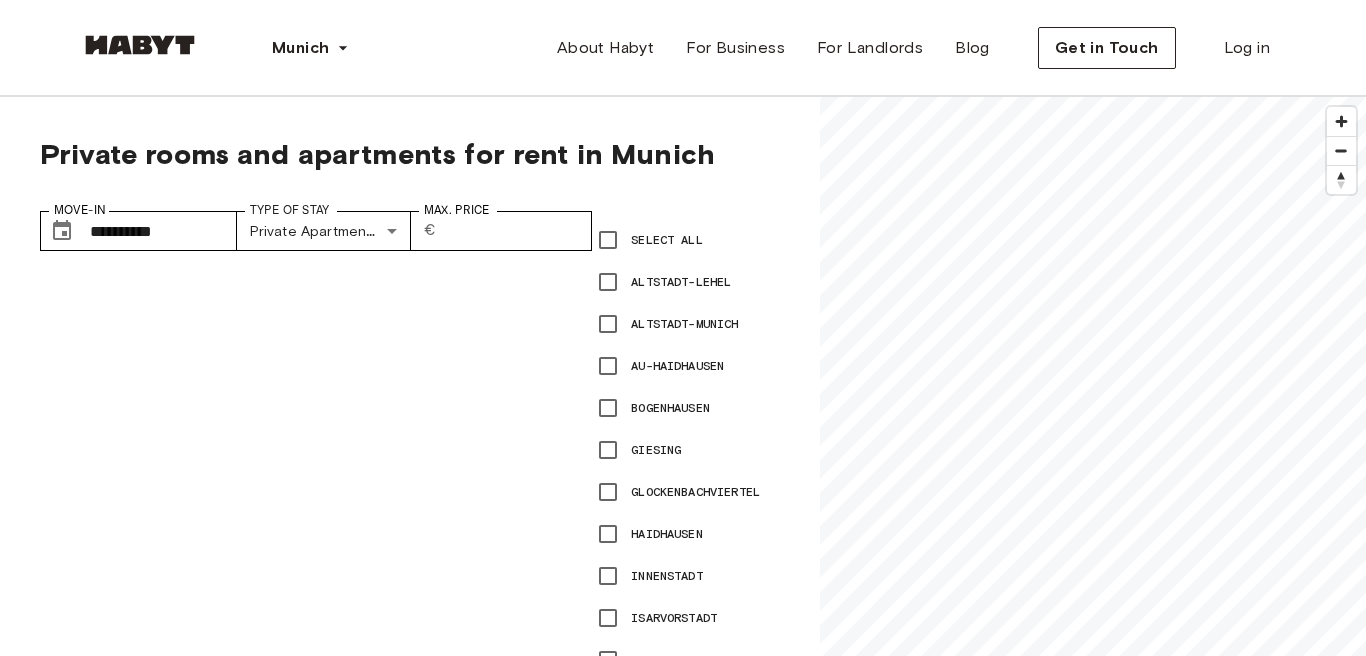 click at bounding box center [683, 328] 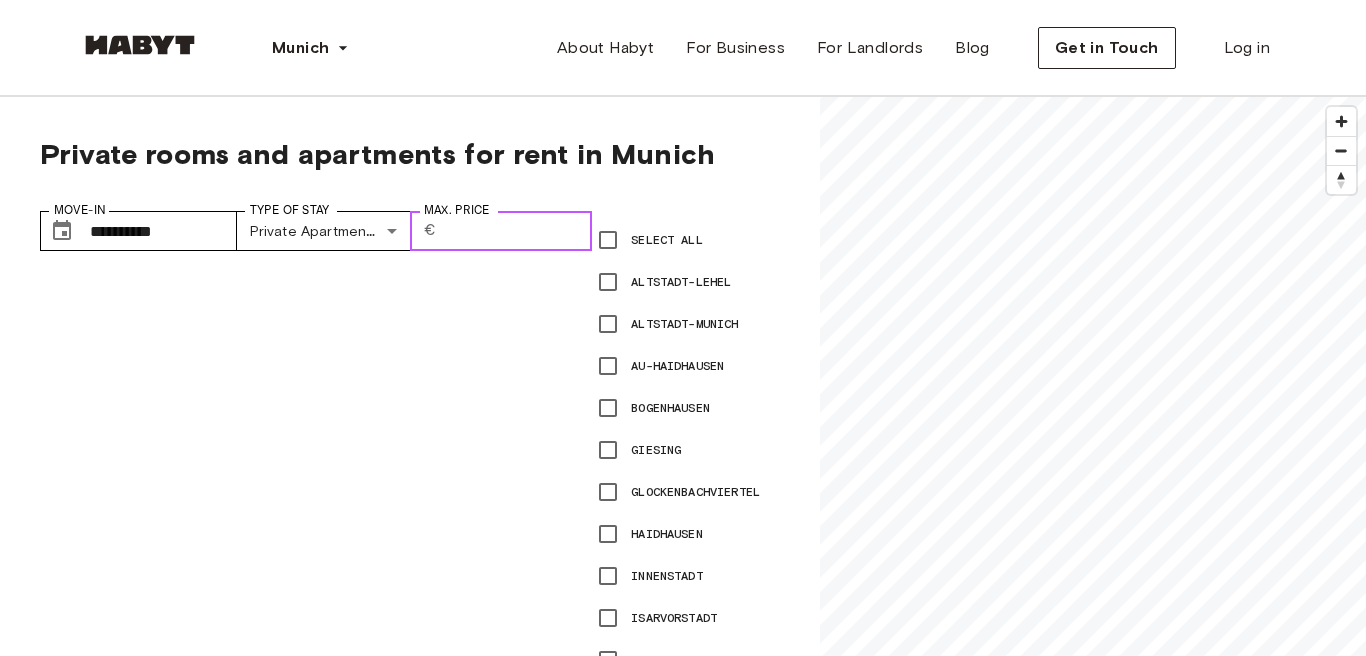 click on "Max. price € Max. price" at bounding box center (501, 723) 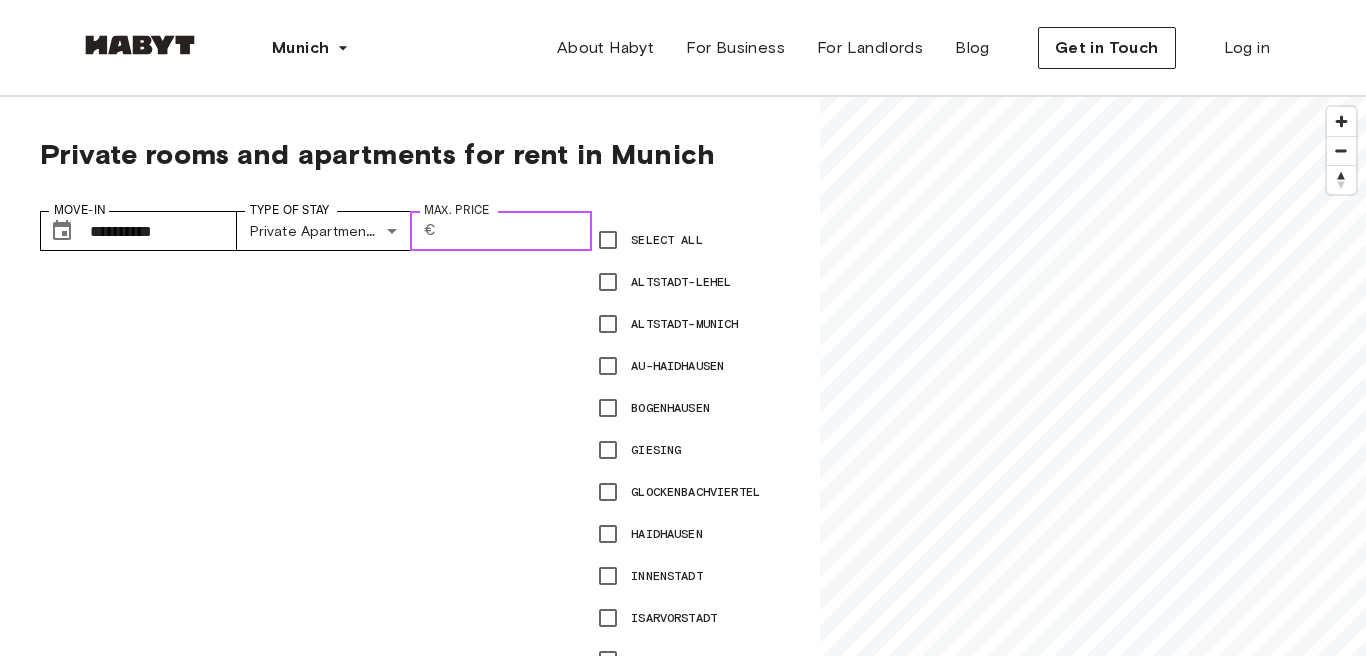 type on "**" 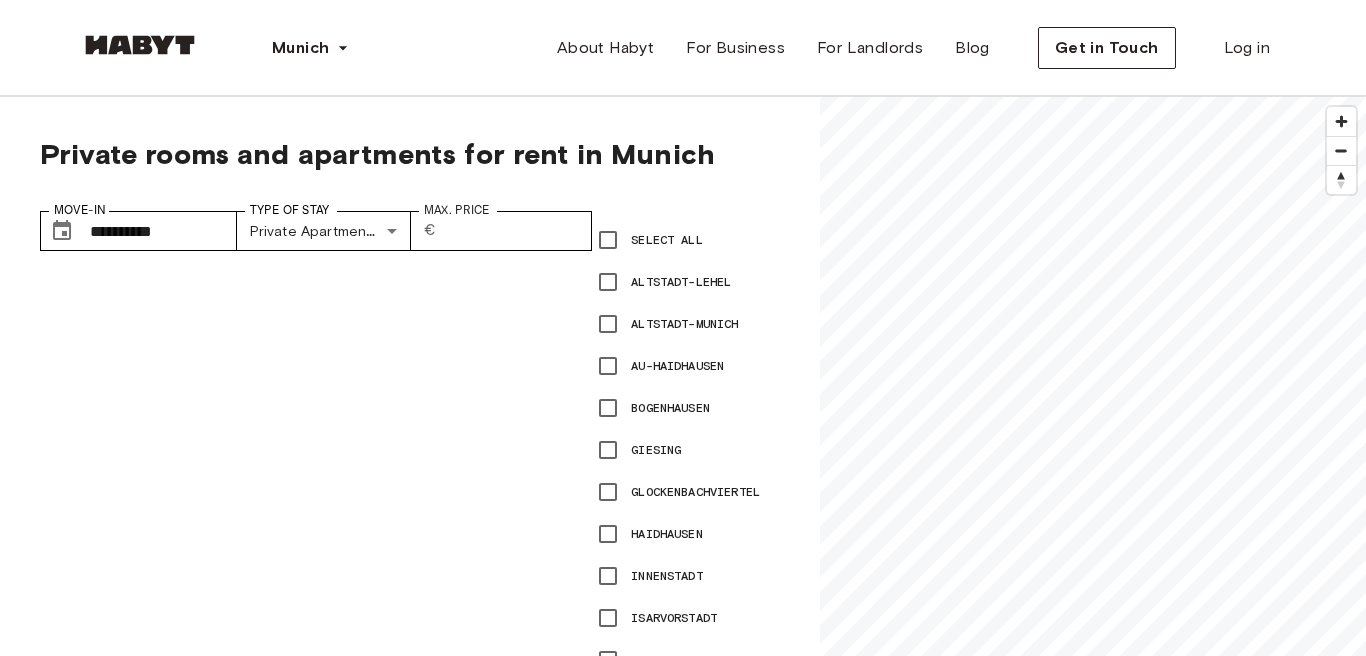 click on "Innenstadt" at bounding box center (685, 576) 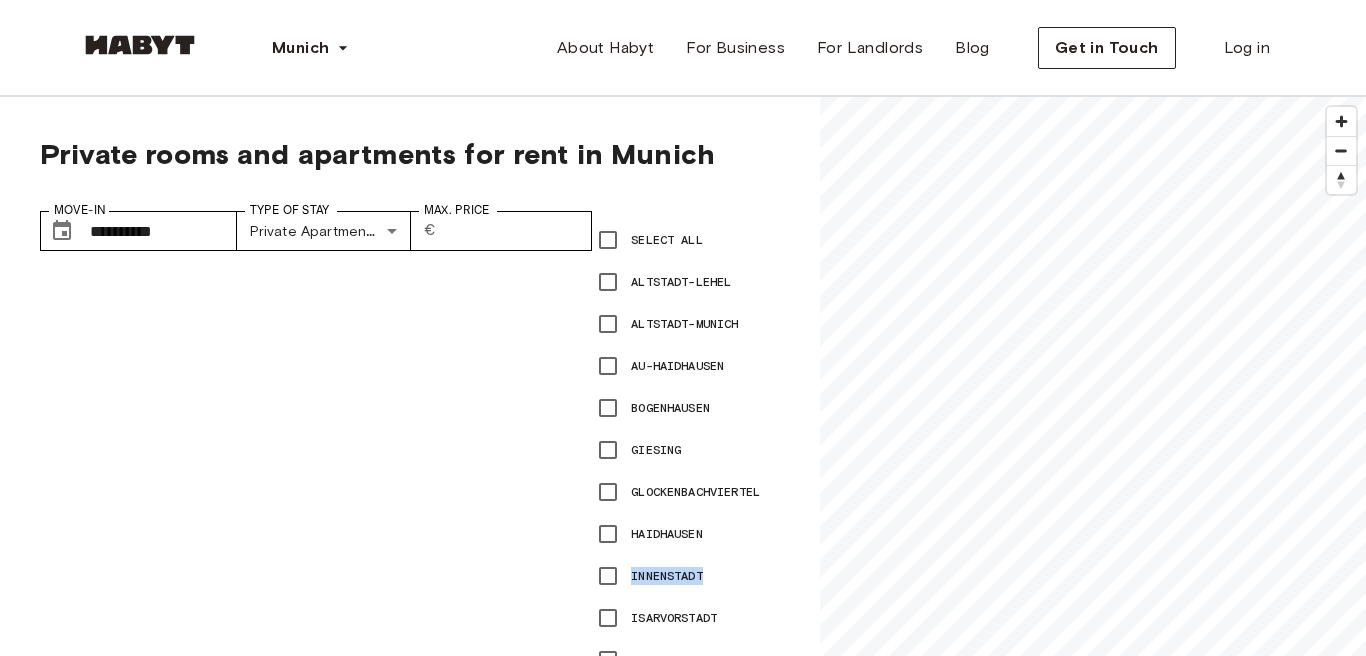 click on "Innenstadt" at bounding box center (685, 576) 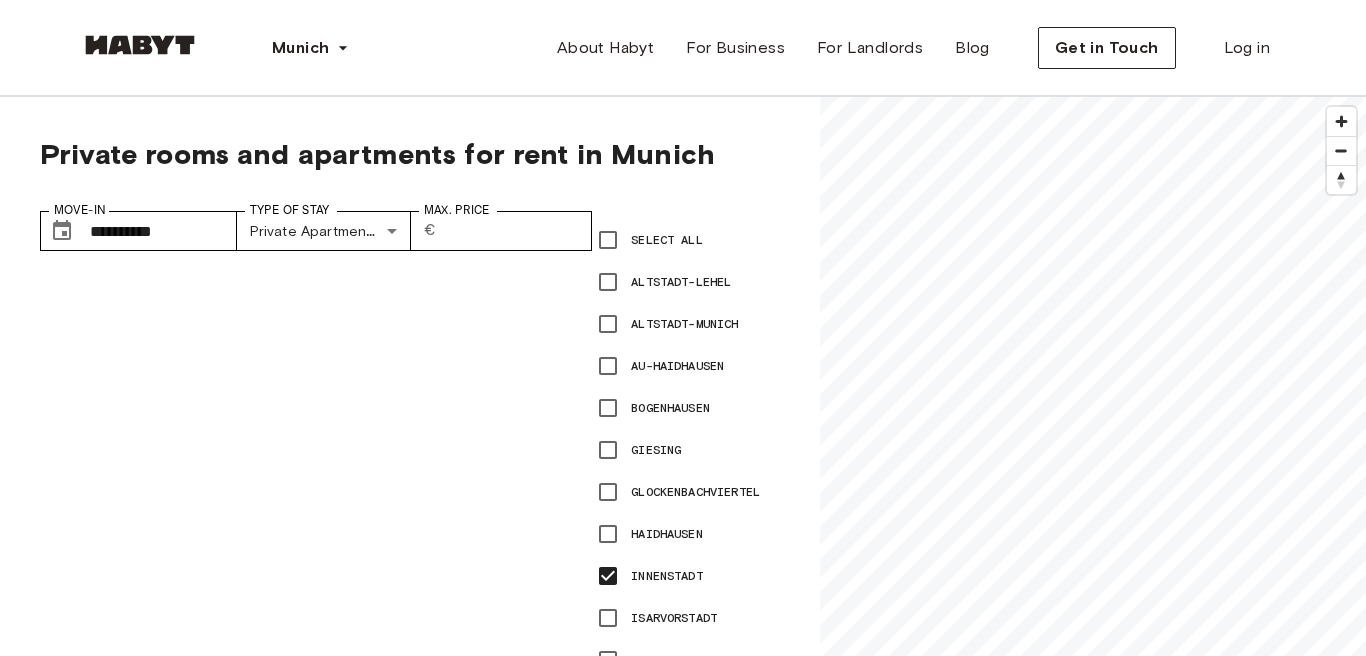 click on "Innenstadt" at bounding box center (685, 576) 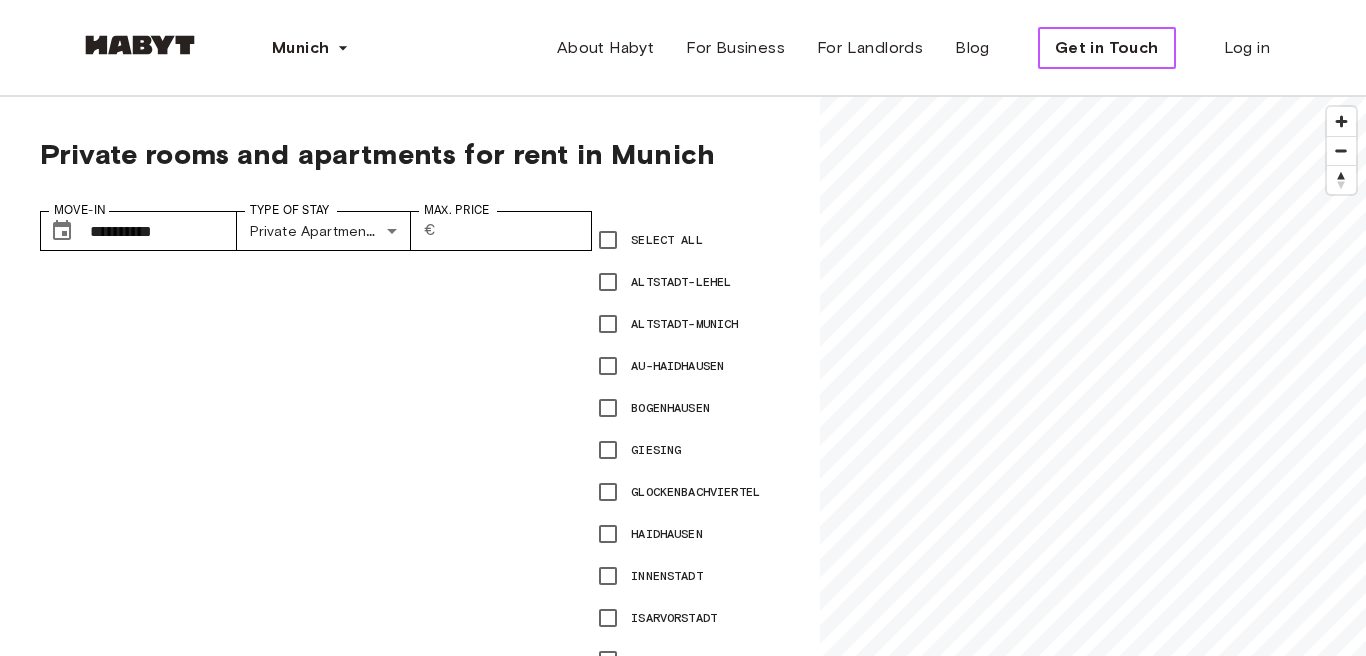 click on "Get in Touch" at bounding box center (1107, 48) 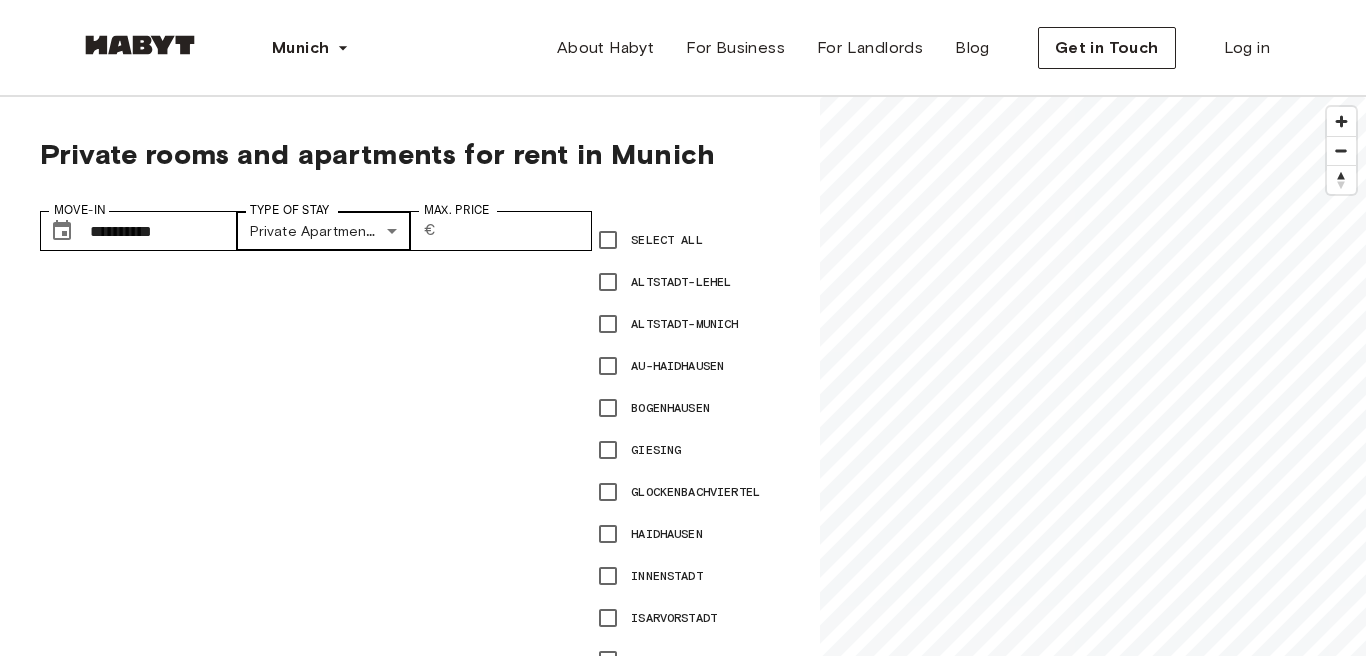 click on "**********" at bounding box center (323, 723) 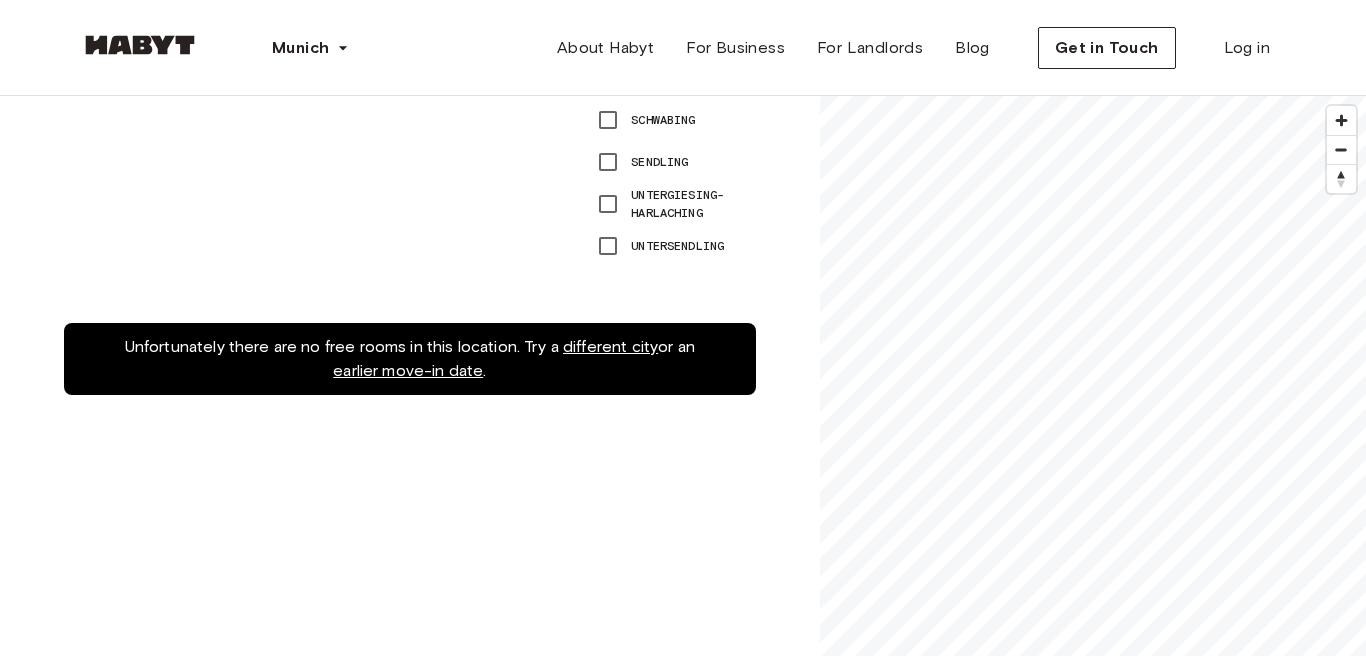 scroll, scrollTop: 1000, scrollLeft: 0, axis: vertical 